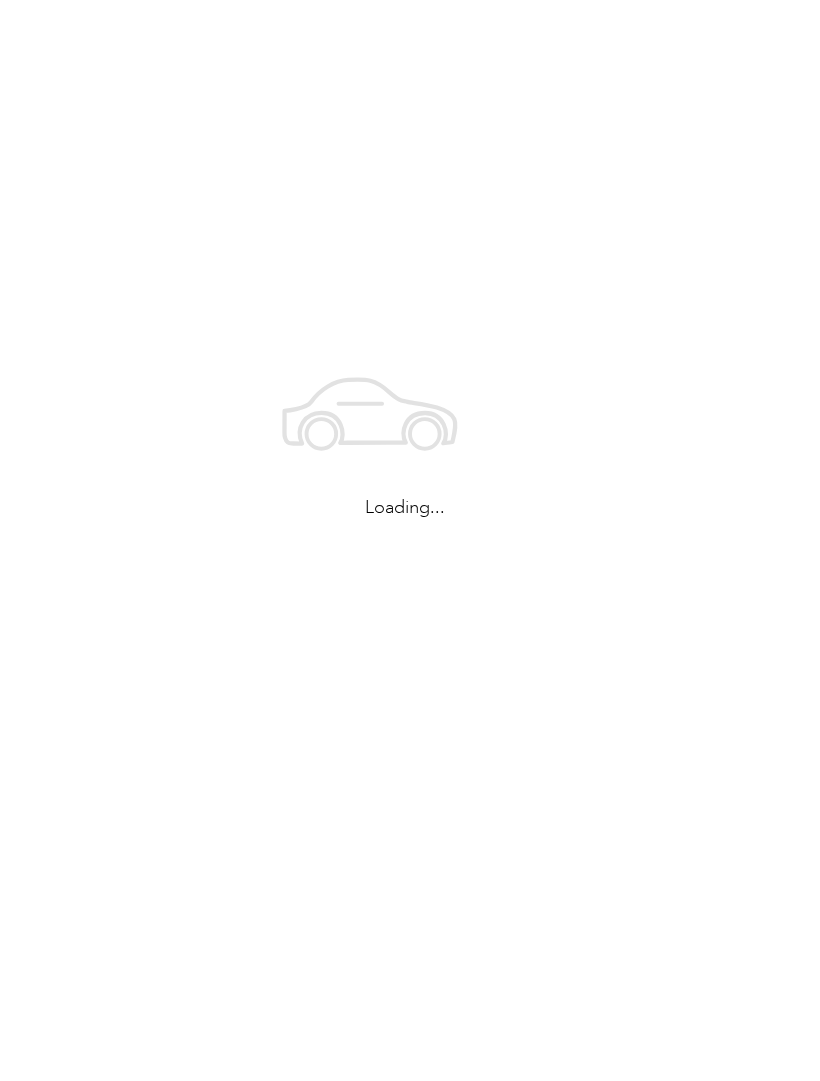 scroll, scrollTop: 0, scrollLeft: 0, axis: both 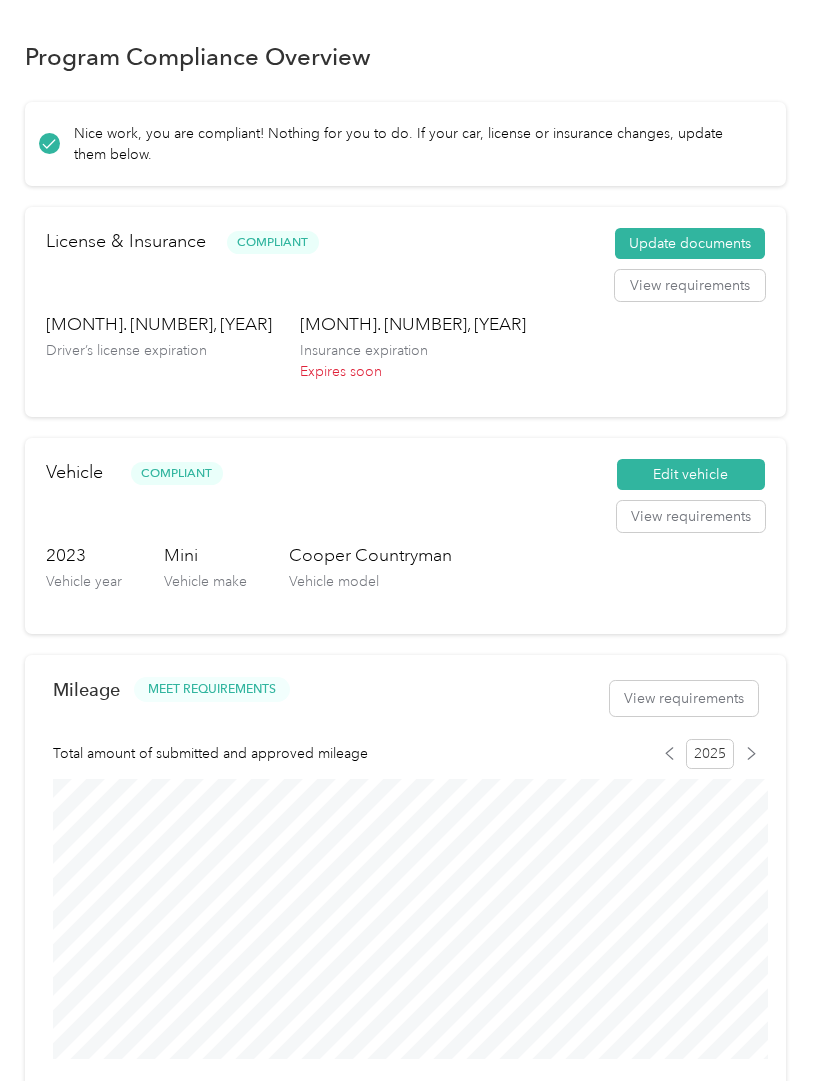 click on "Update documents" at bounding box center (690, 244) 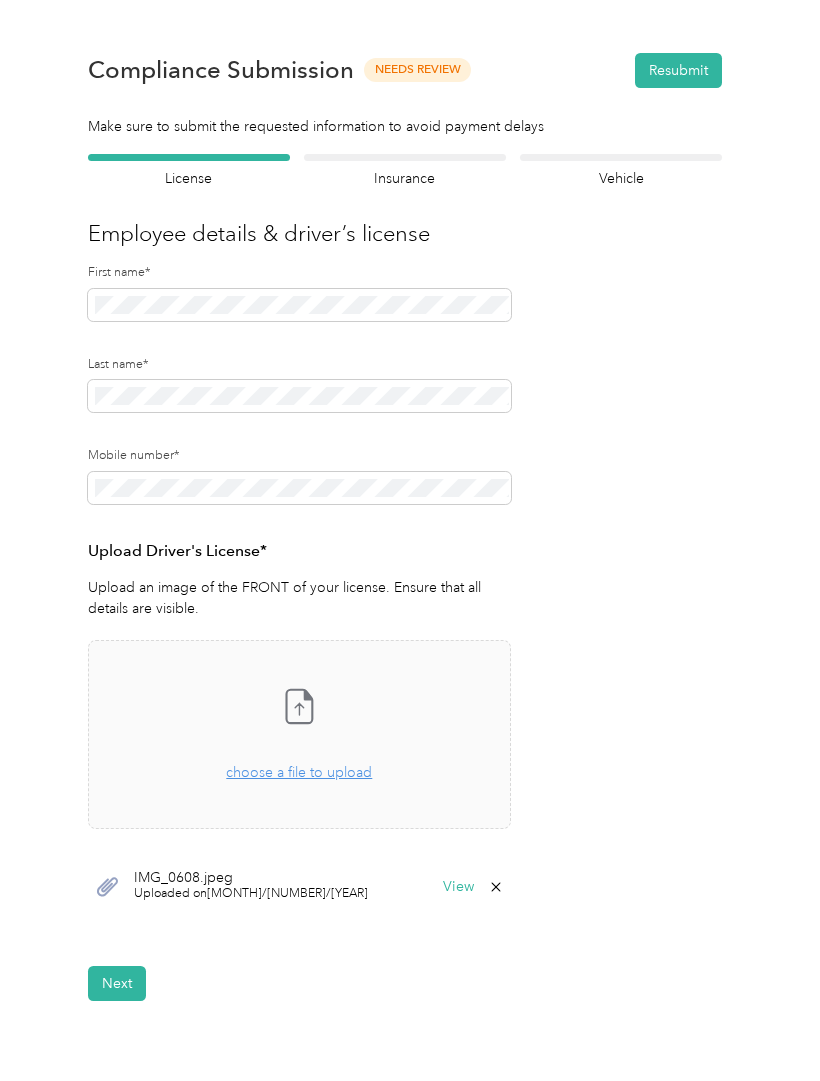 click on "Next" at bounding box center [117, 983] 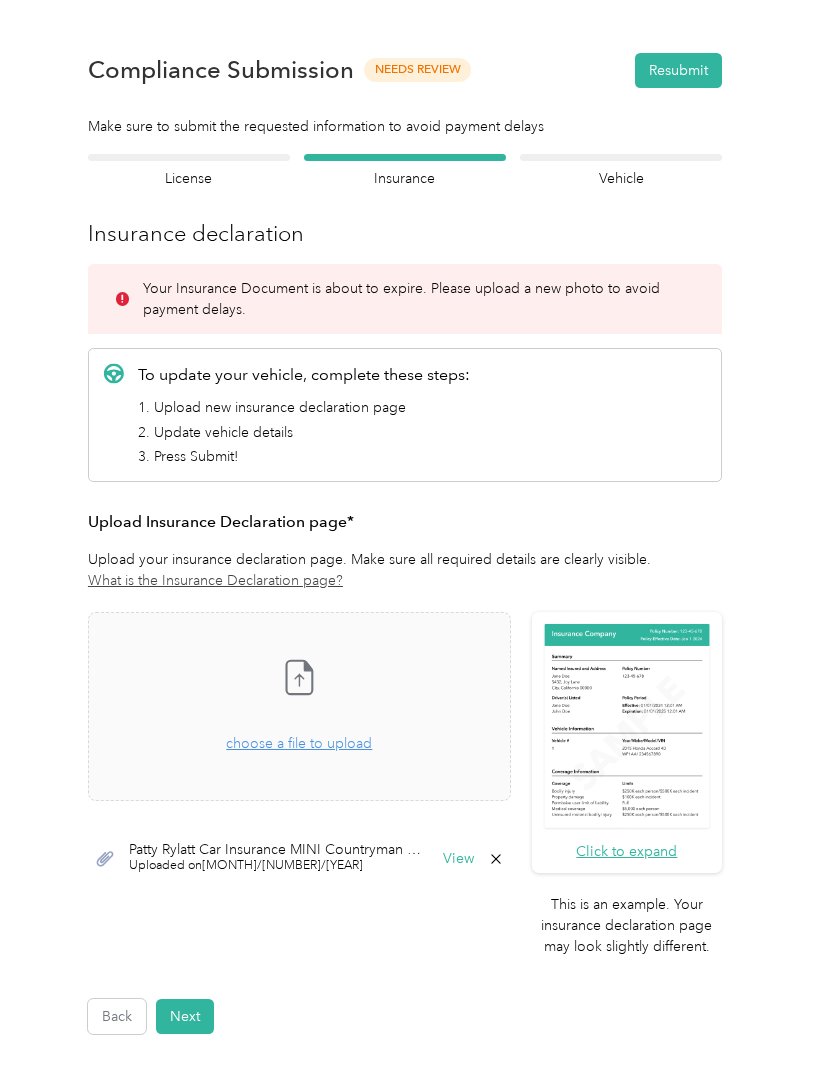 click on "choose a file to upload" at bounding box center (299, 743) 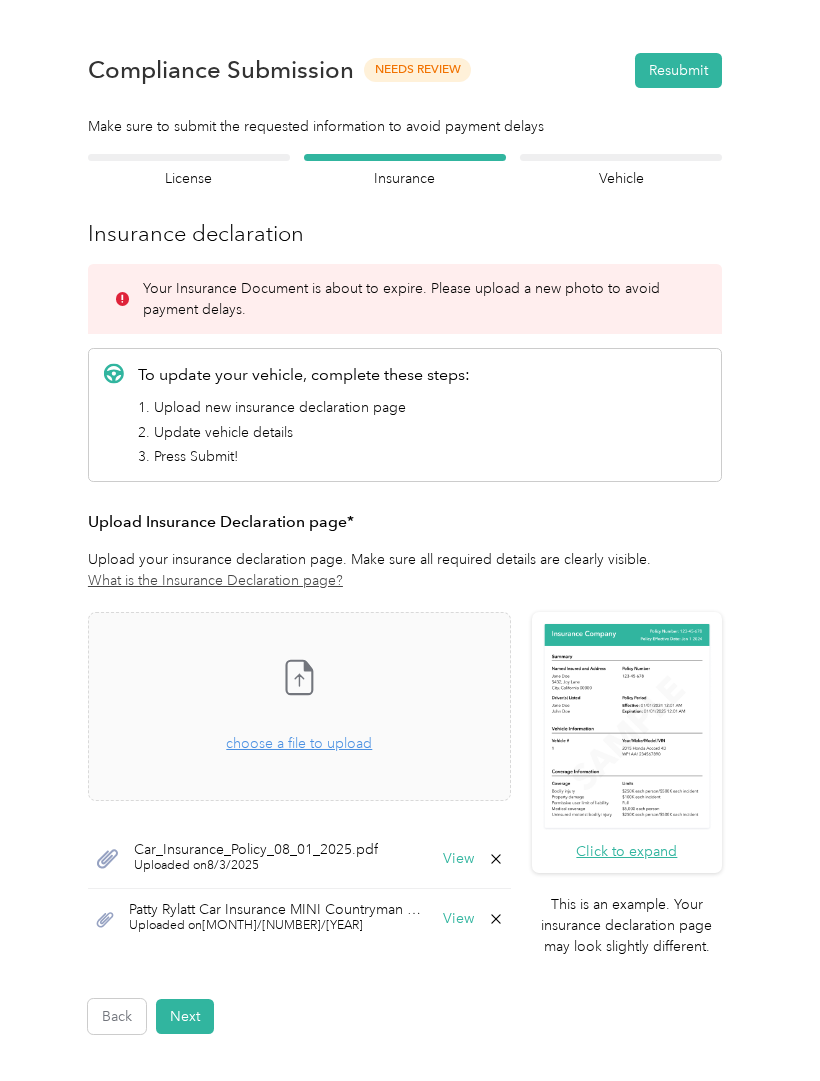 click on "Next" at bounding box center [185, 1016] 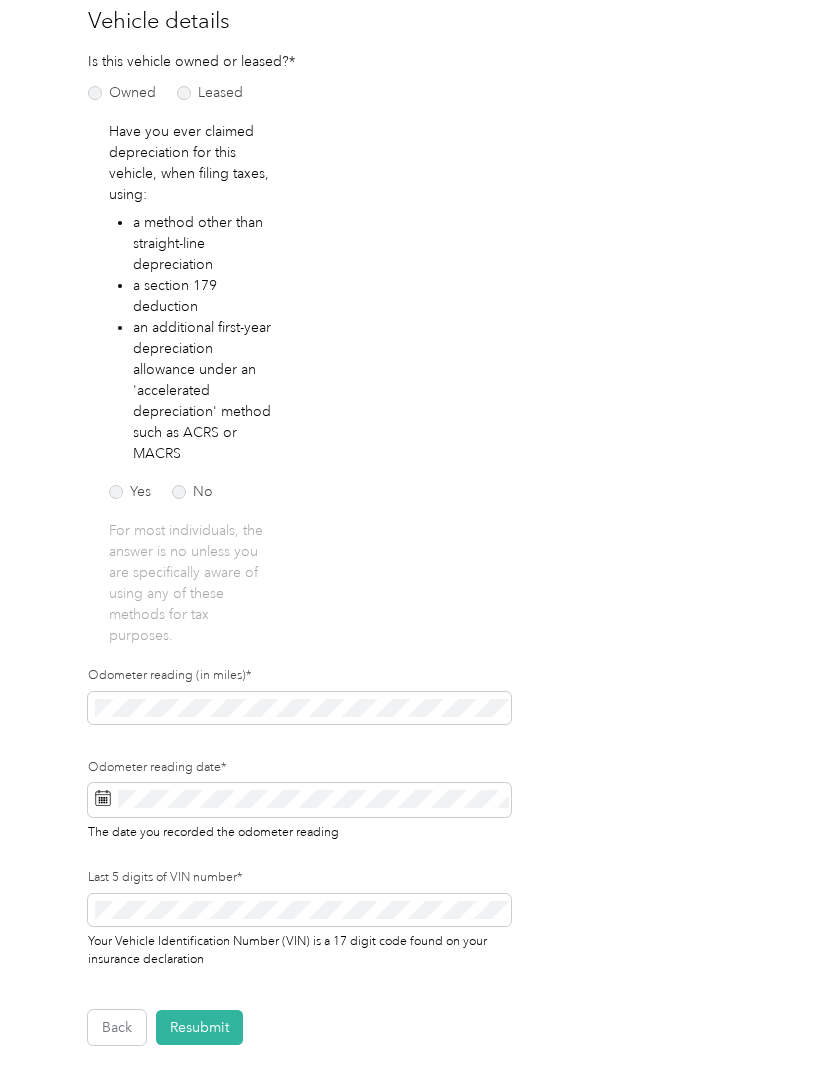 scroll, scrollTop: 216, scrollLeft: 0, axis: vertical 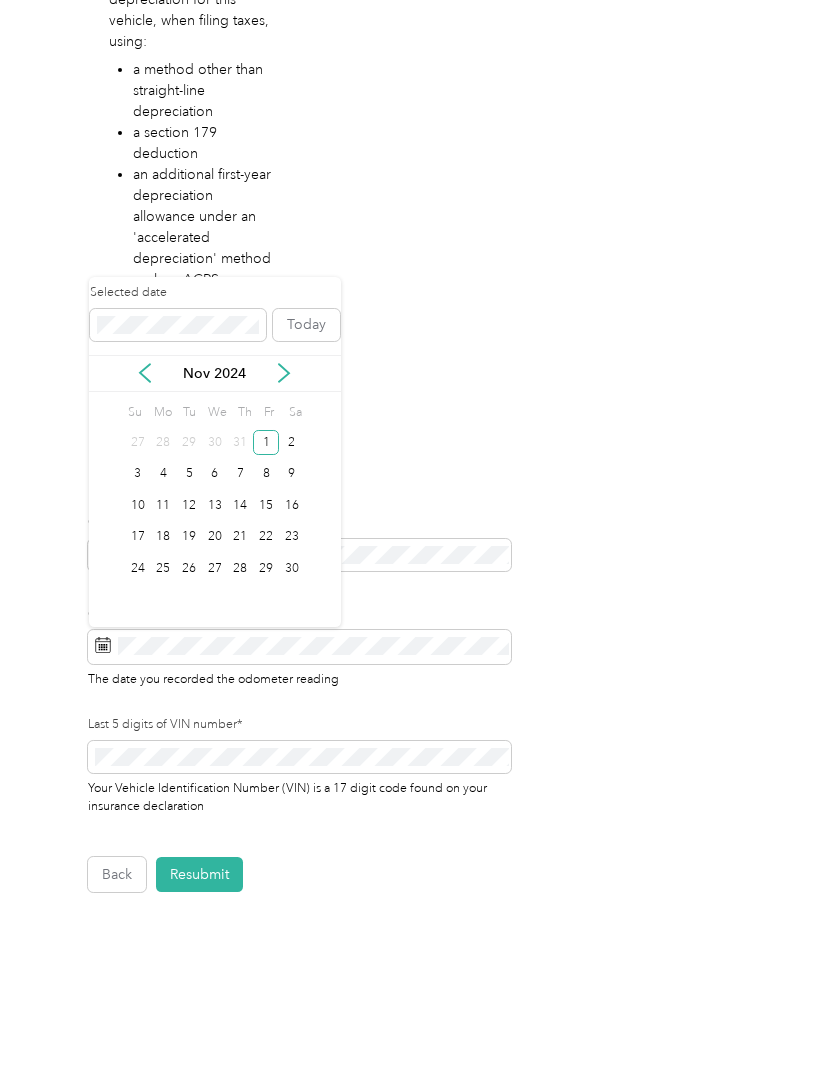 click on "Today" at bounding box center [306, 325] 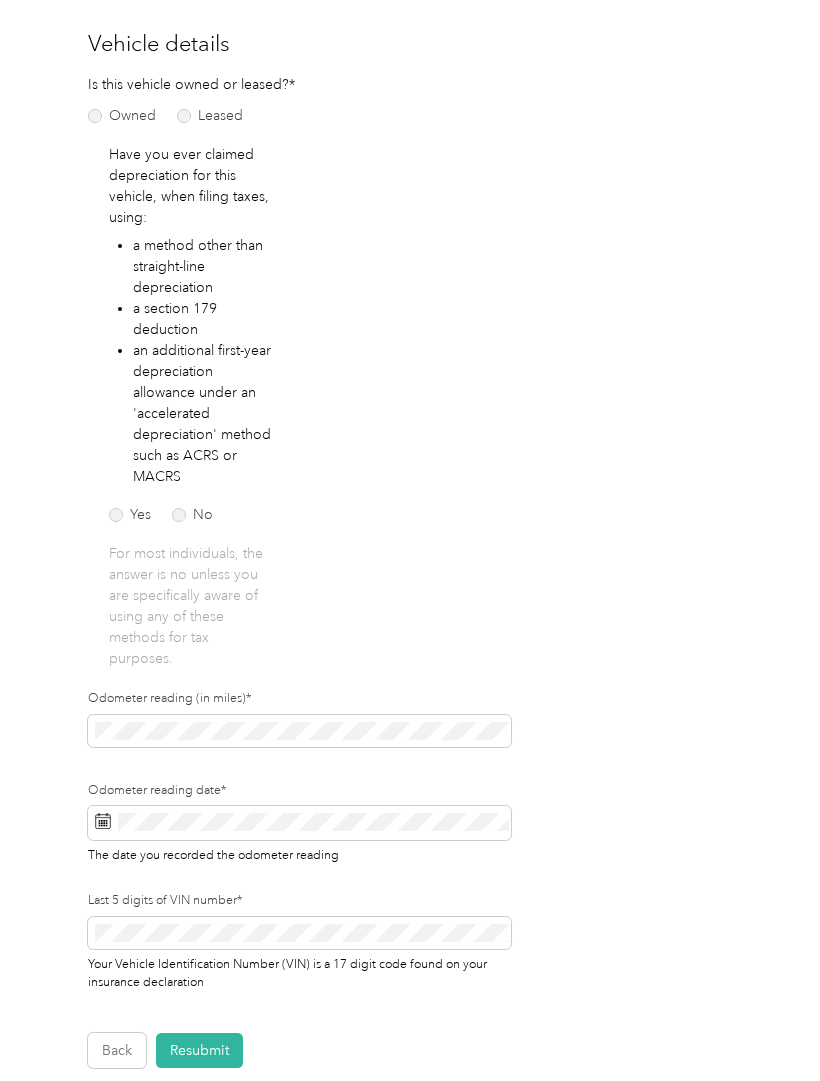 scroll, scrollTop: 198, scrollLeft: 0, axis: vertical 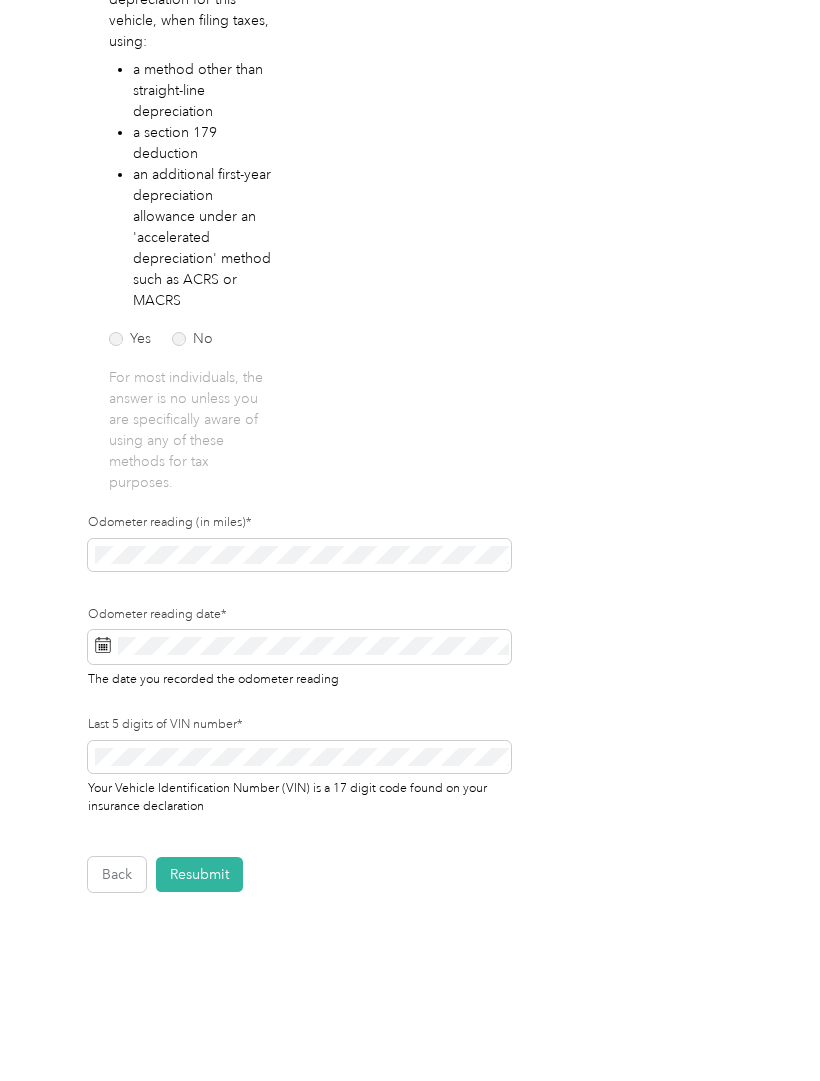 click on "Resubmit" at bounding box center [199, 874] 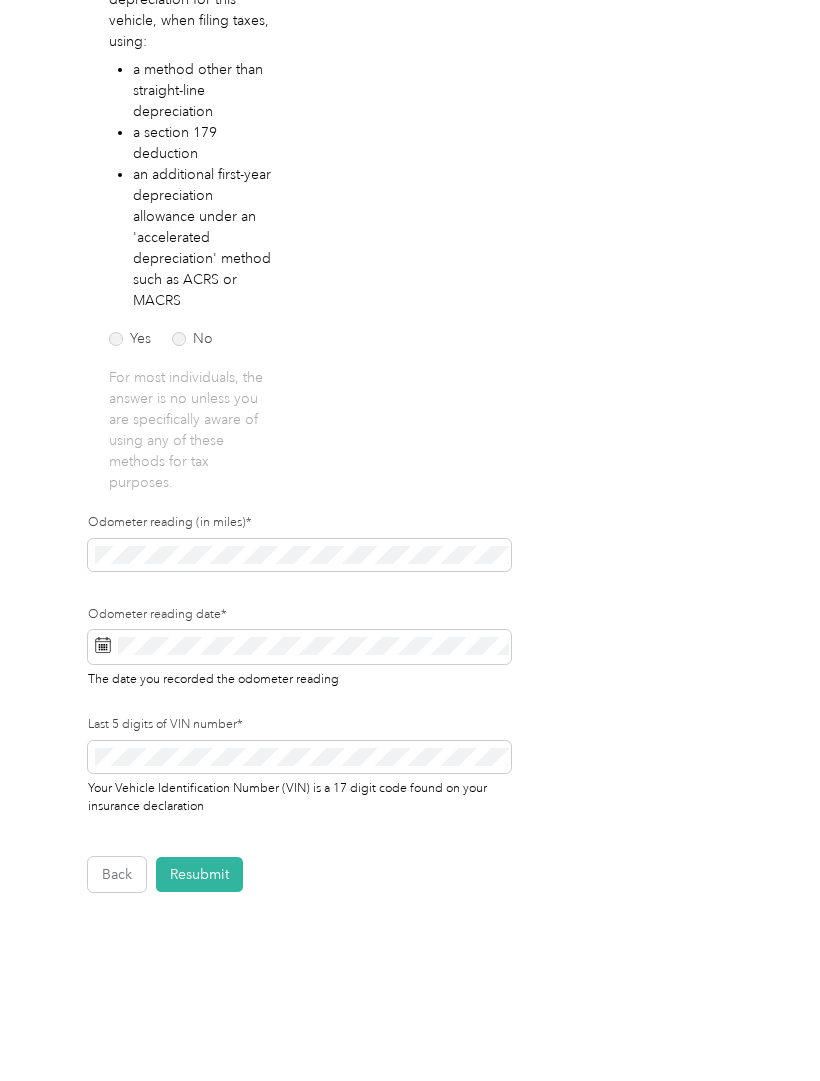 scroll, scrollTop: 77, scrollLeft: 0, axis: vertical 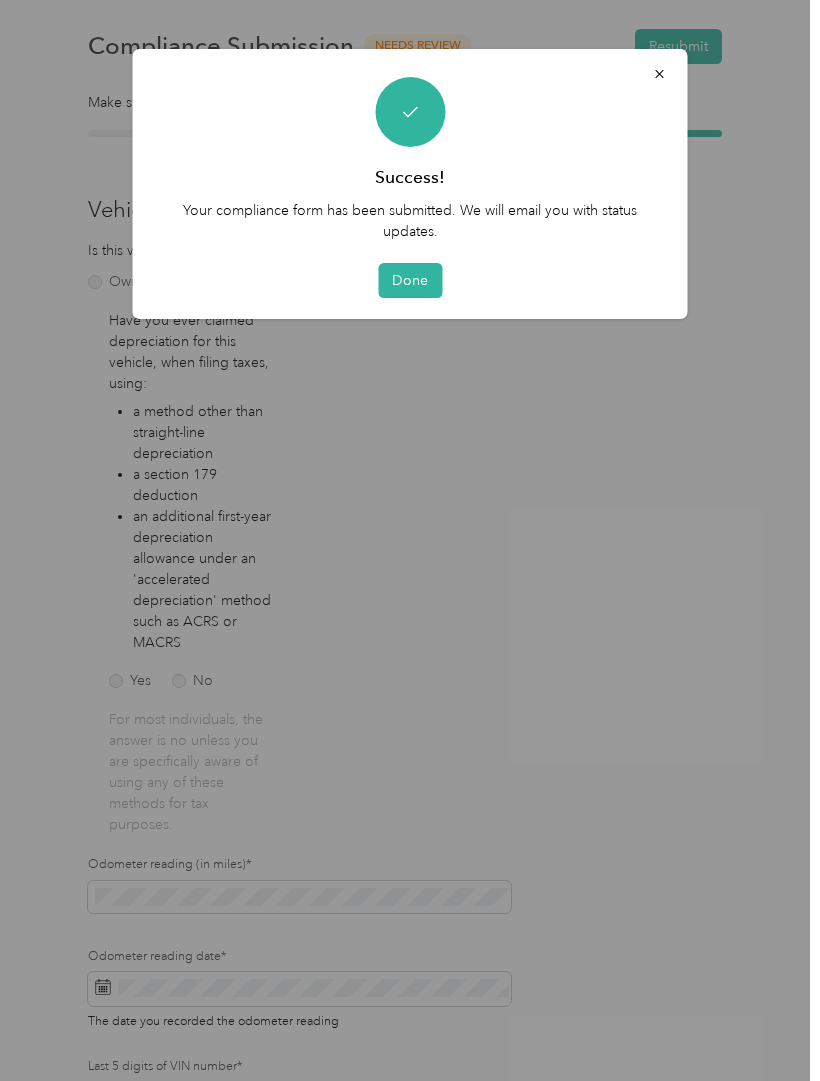 click on "Done" at bounding box center (410, 280) 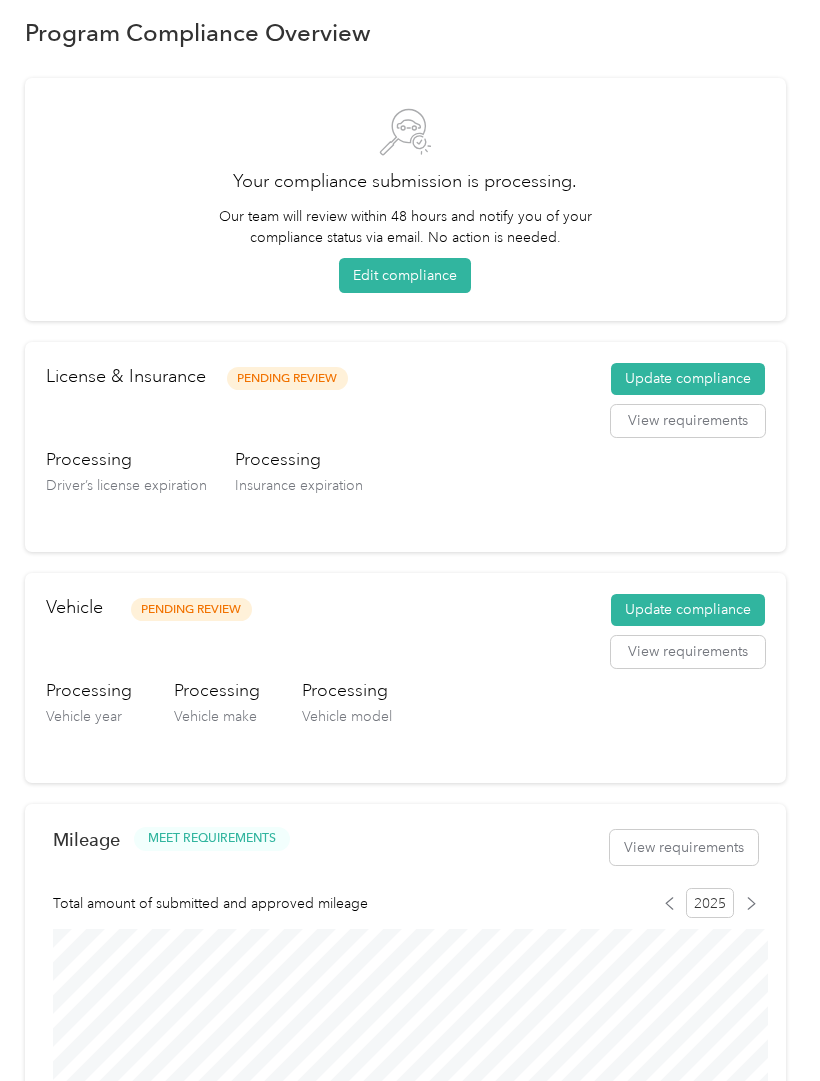 click on "Update compliance" at bounding box center (688, 610) 